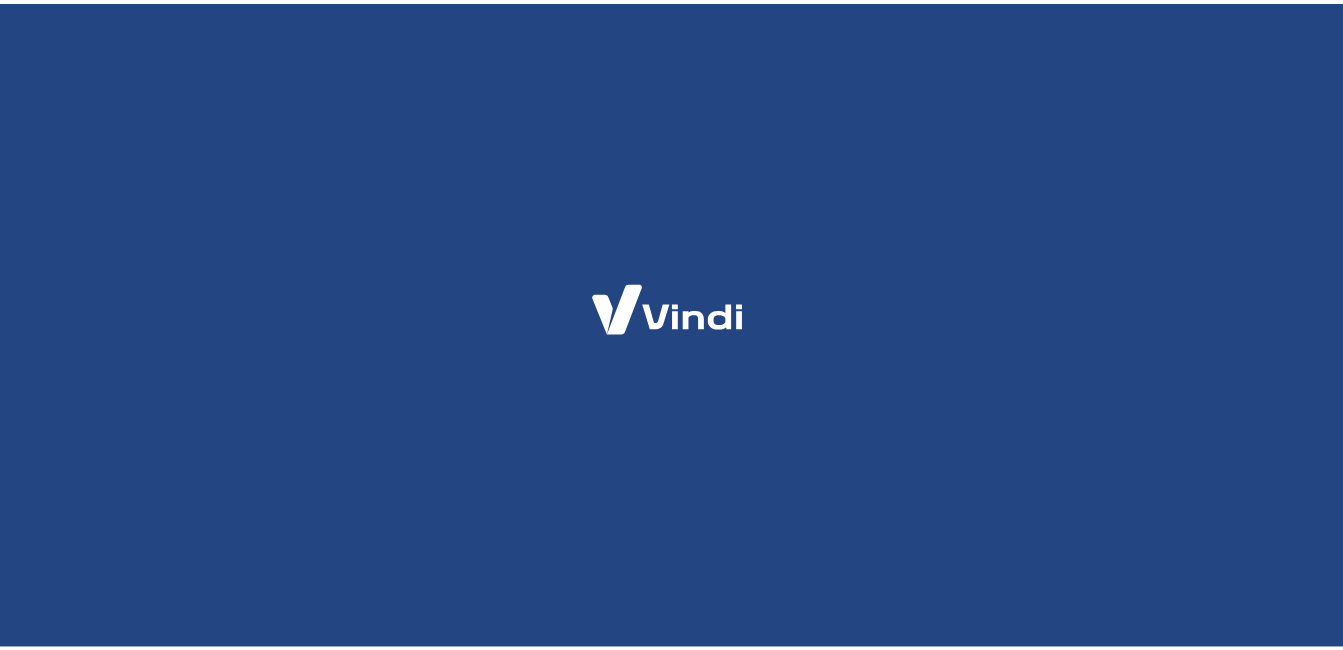 scroll, scrollTop: 0, scrollLeft: 0, axis: both 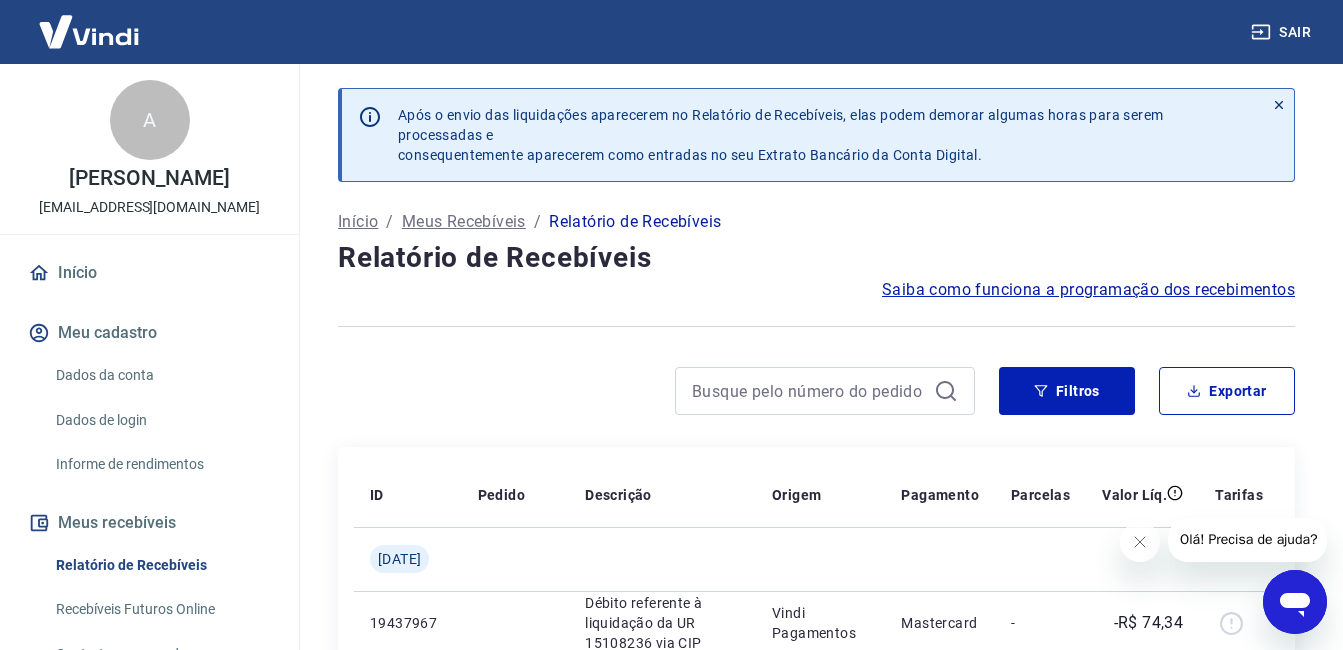 click on "Dados da conta" at bounding box center (161, 375) 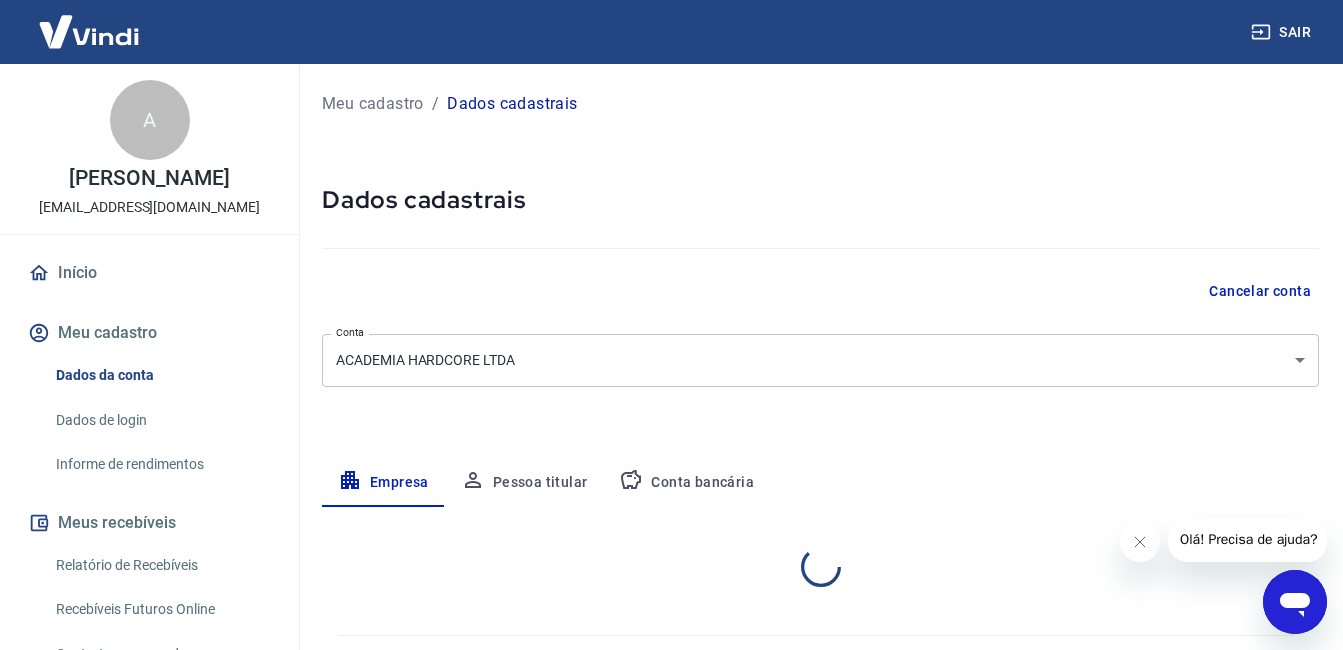 select on "SP" 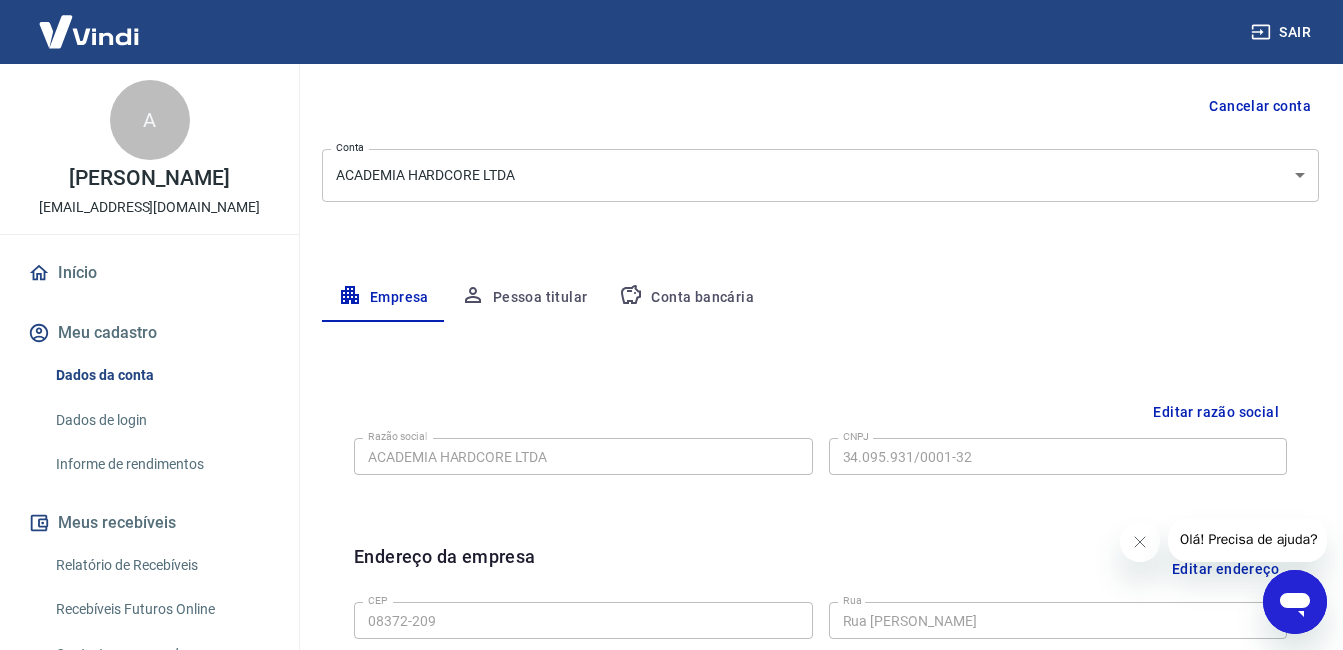 scroll, scrollTop: 200, scrollLeft: 0, axis: vertical 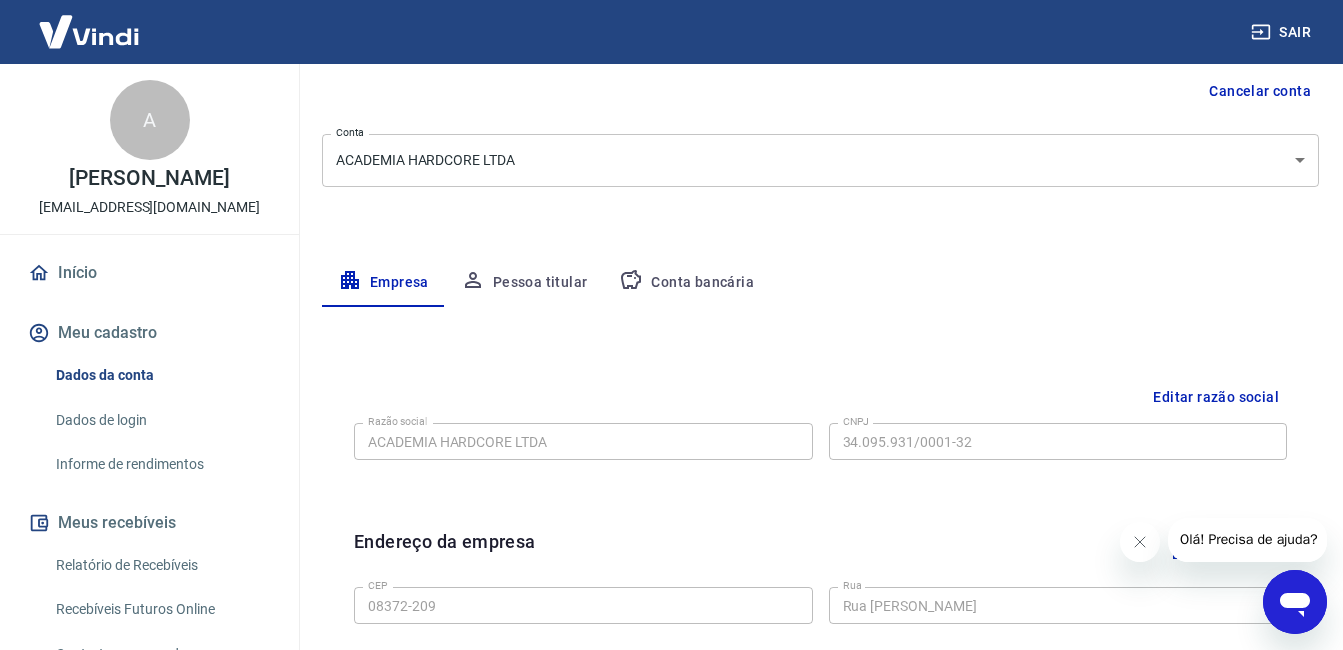 click on "Relatório de Recebíveis" at bounding box center (161, 565) 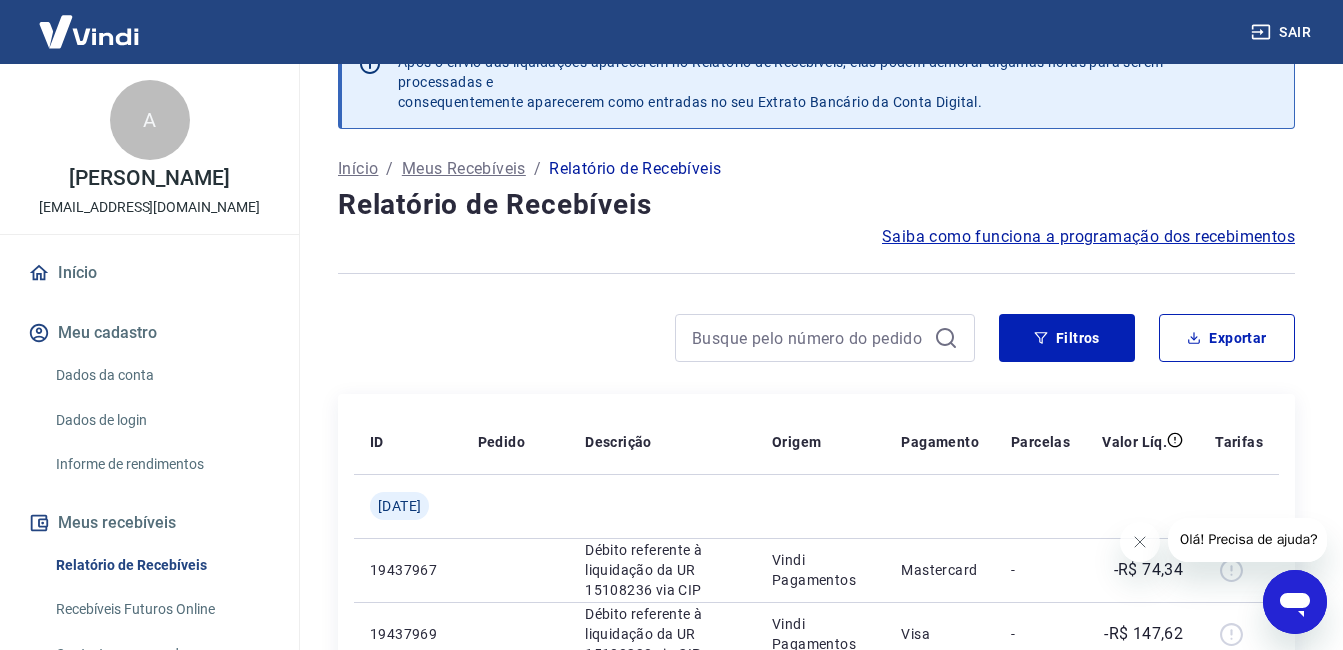 scroll, scrollTop: 200, scrollLeft: 0, axis: vertical 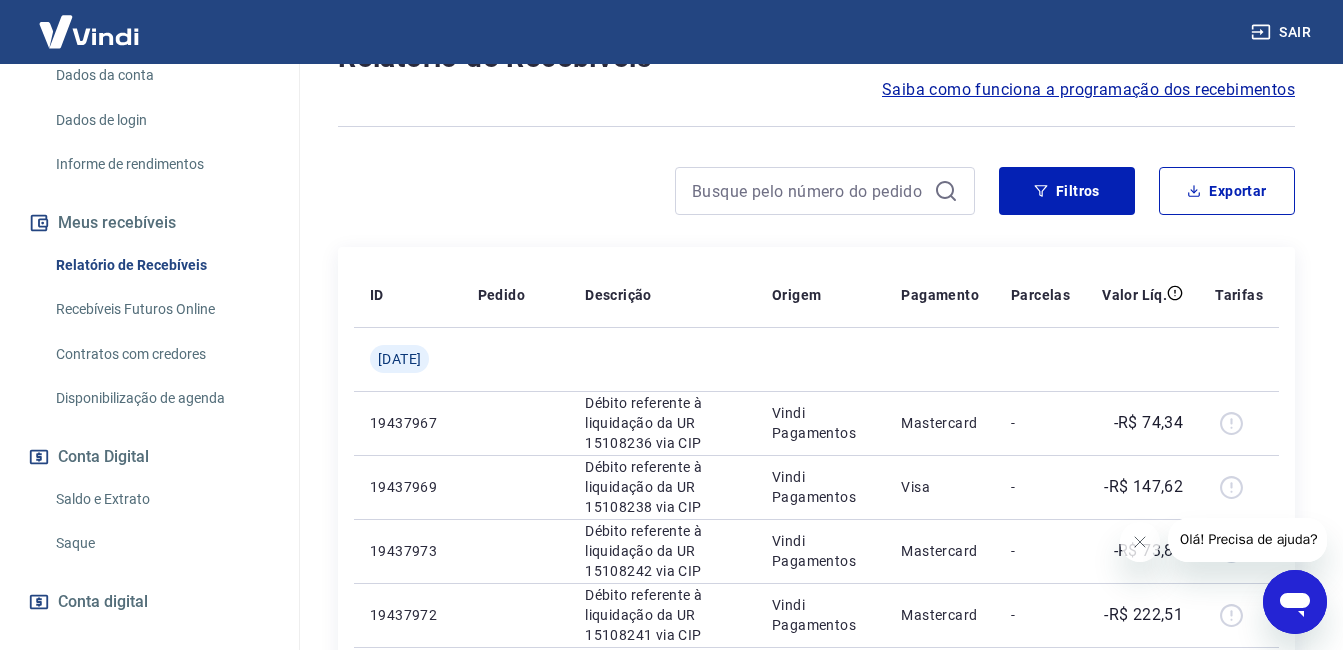 click on "Saque" at bounding box center [161, 543] 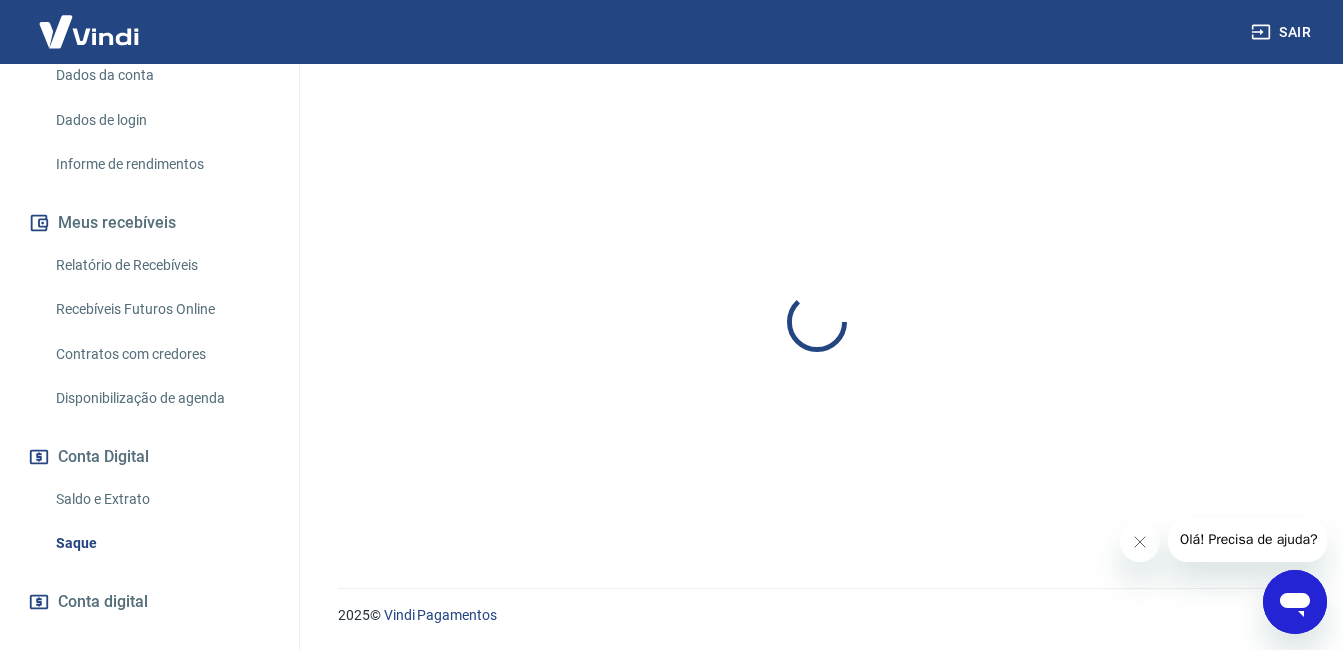 scroll, scrollTop: 0, scrollLeft: 0, axis: both 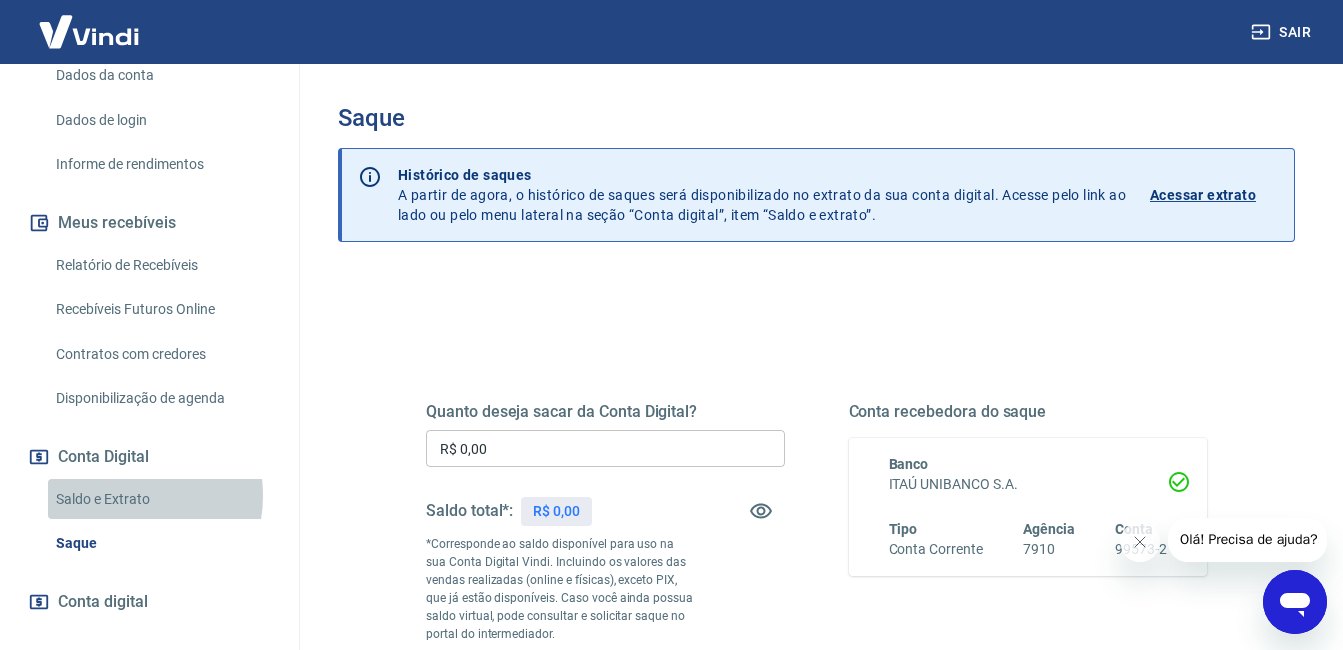 click on "Saldo e Extrato" at bounding box center (161, 499) 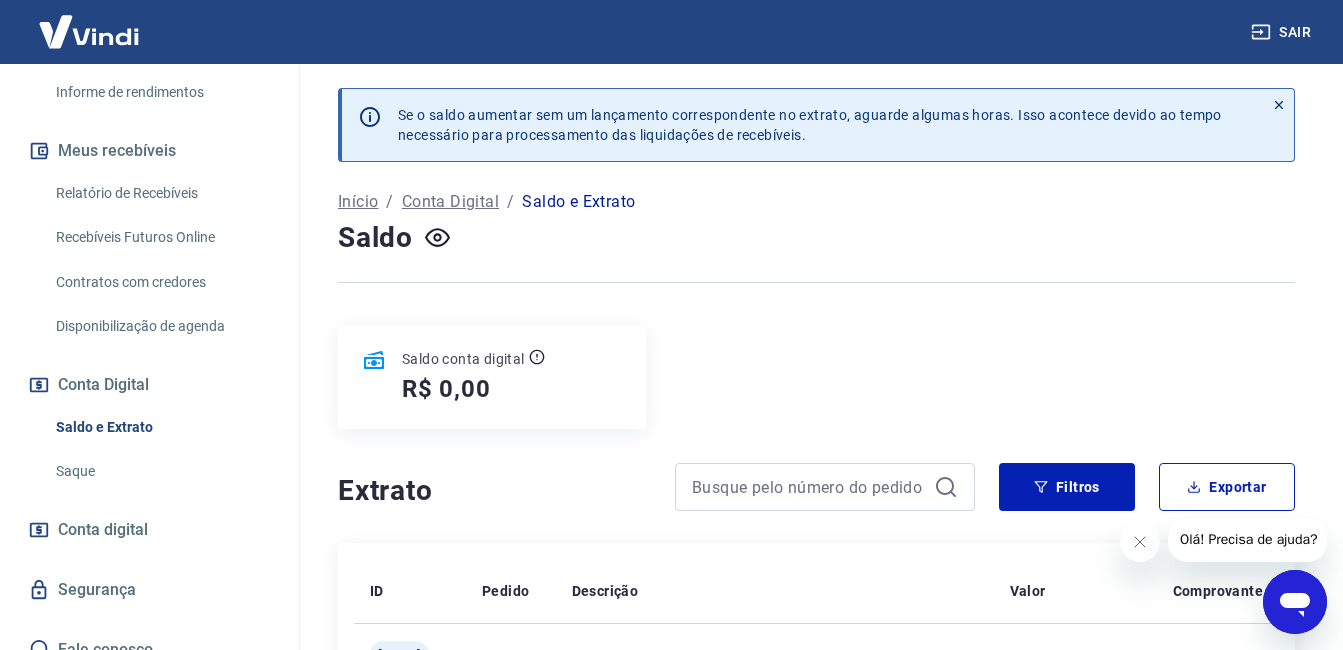 scroll, scrollTop: 415, scrollLeft: 0, axis: vertical 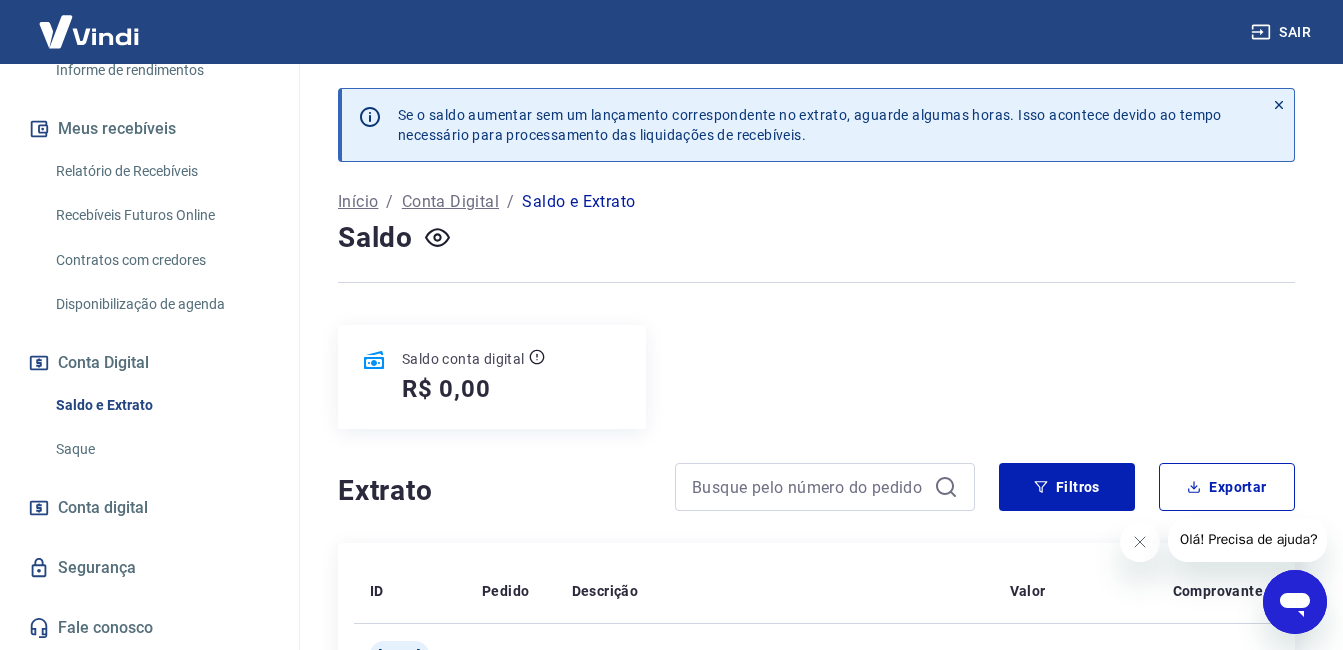 click on "Saque" at bounding box center [161, 449] 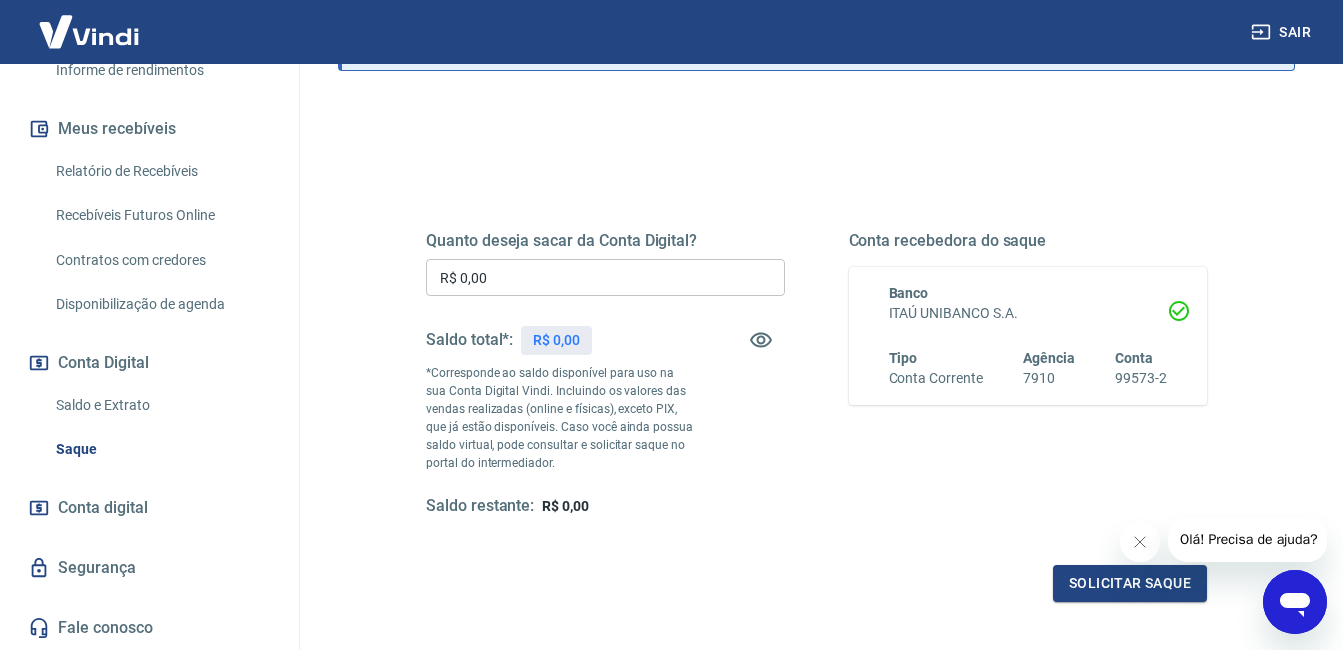 scroll, scrollTop: 357, scrollLeft: 0, axis: vertical 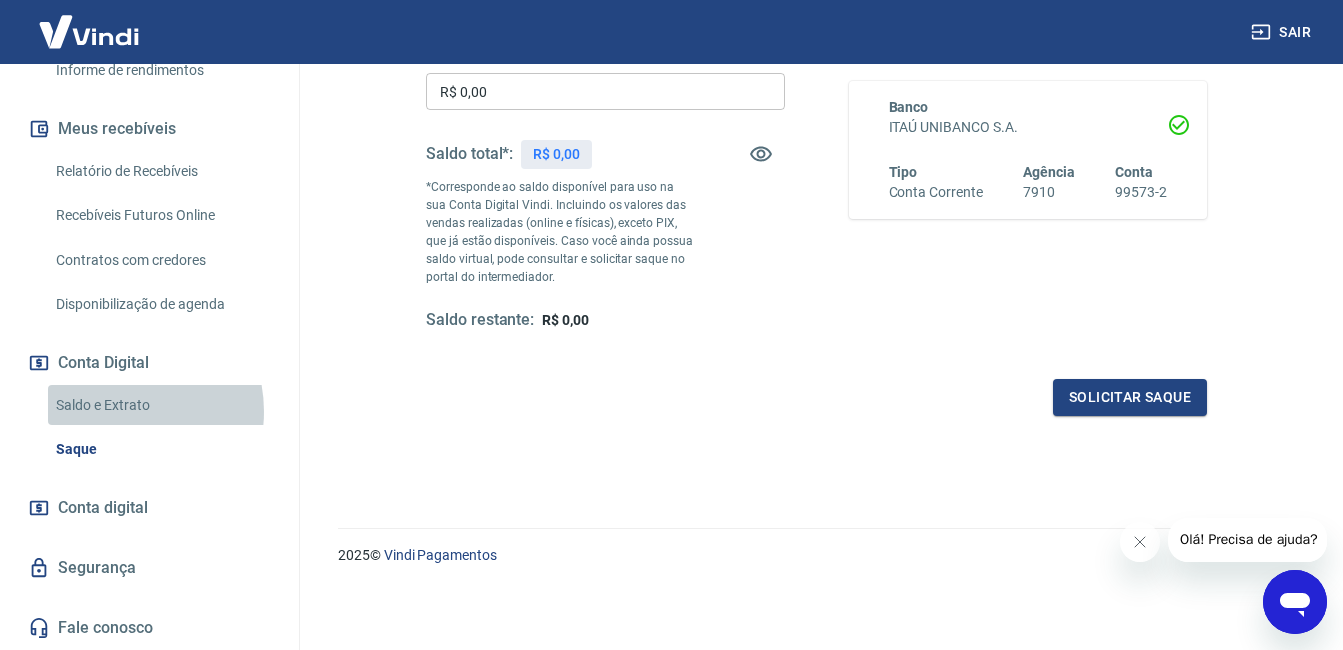 click on "Saldo e Extrato" at bounding box center (161, 405) 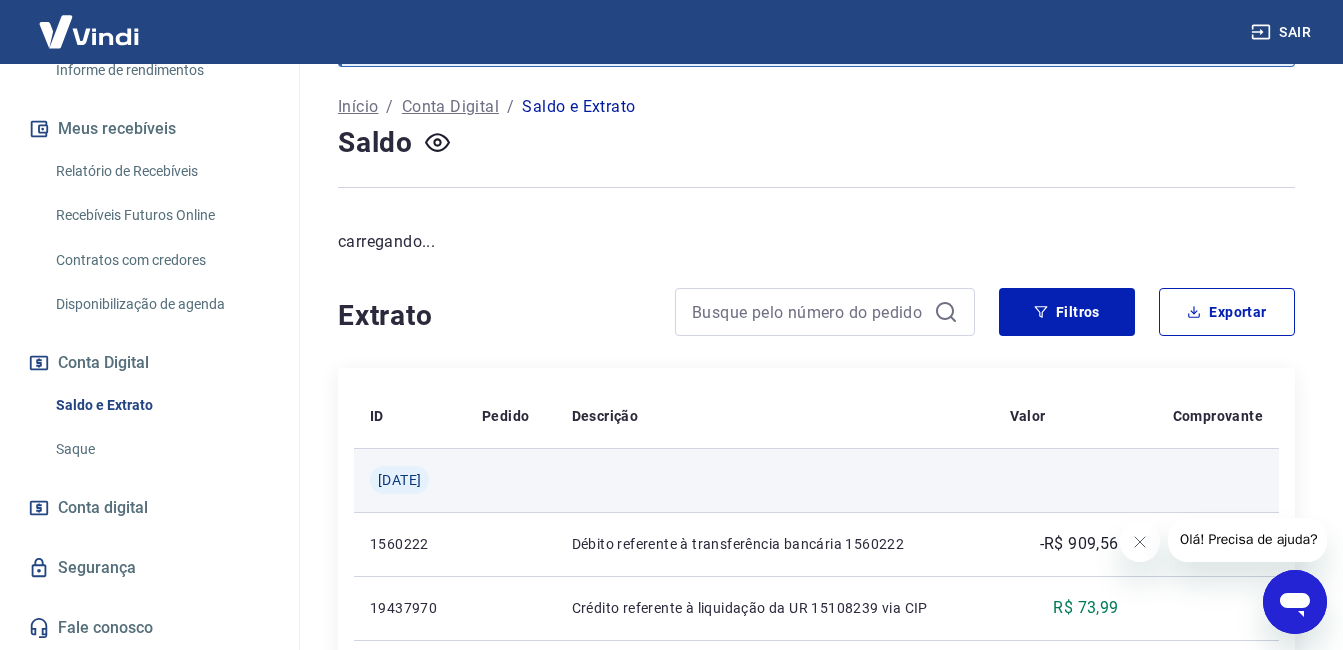 scroll, scrollTop: 100, scrollLeft: 0, axis: vertical 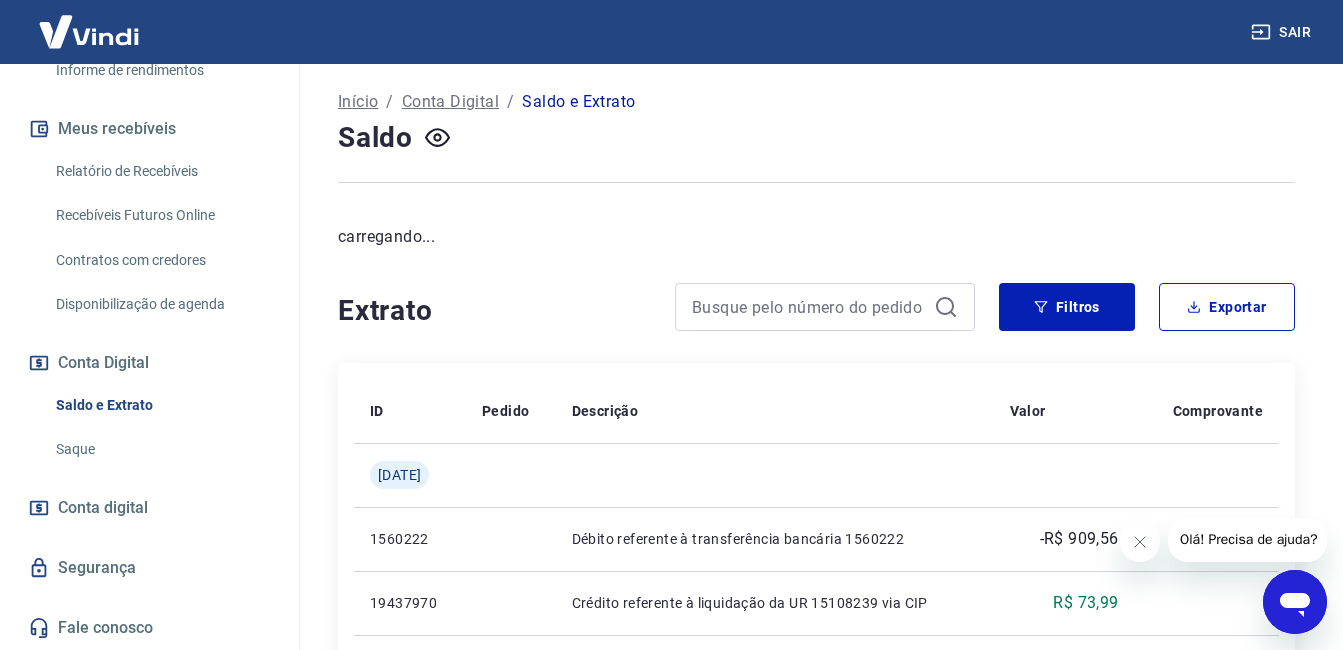 click 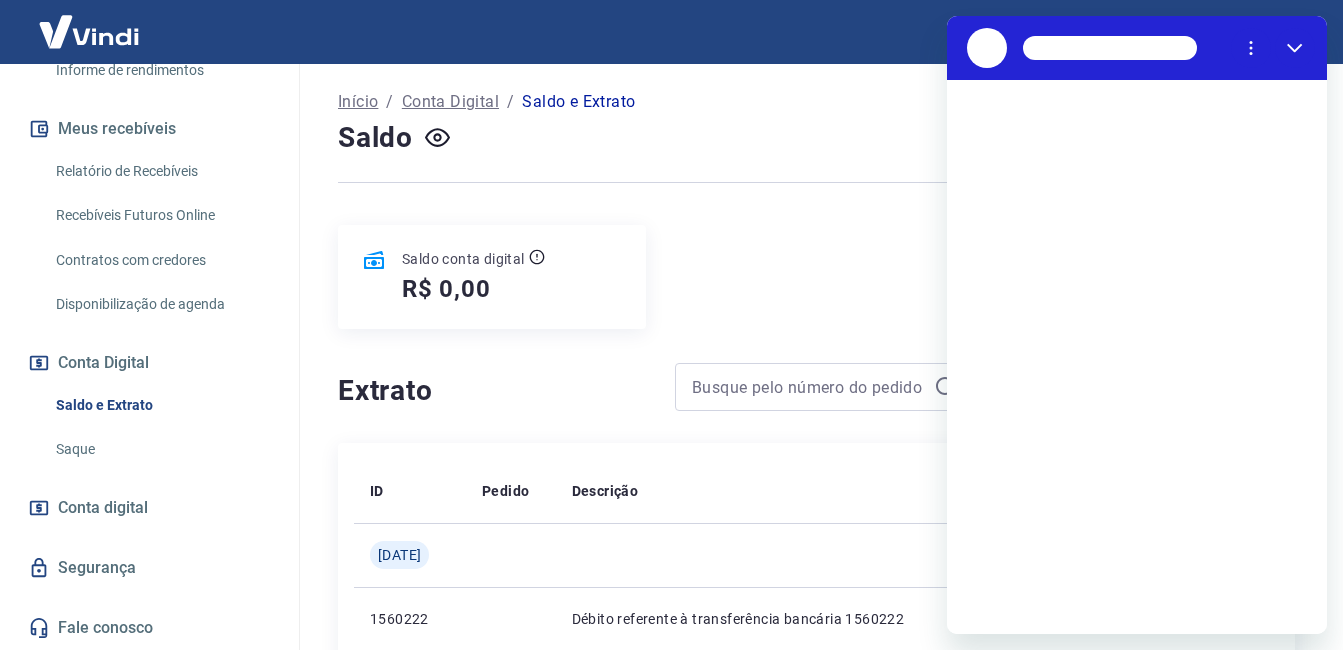 scroll, scrollTop: 0, scrollLeft: 0, axis: both 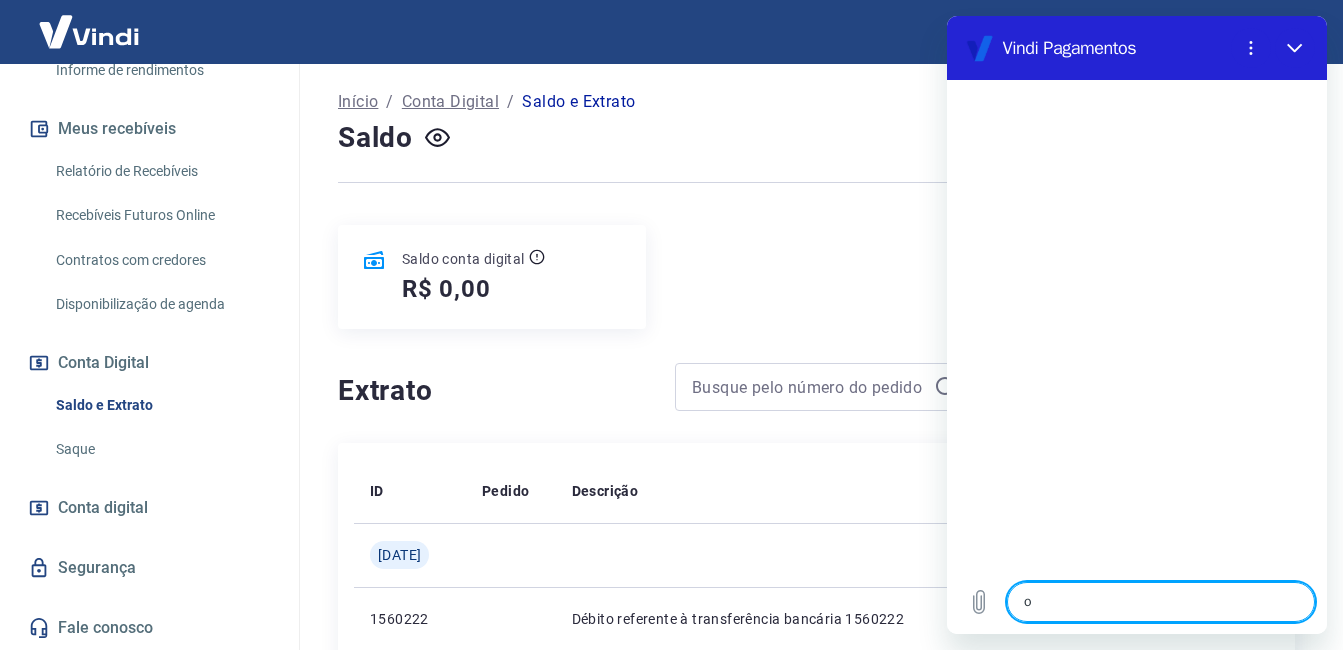 type on "oi" 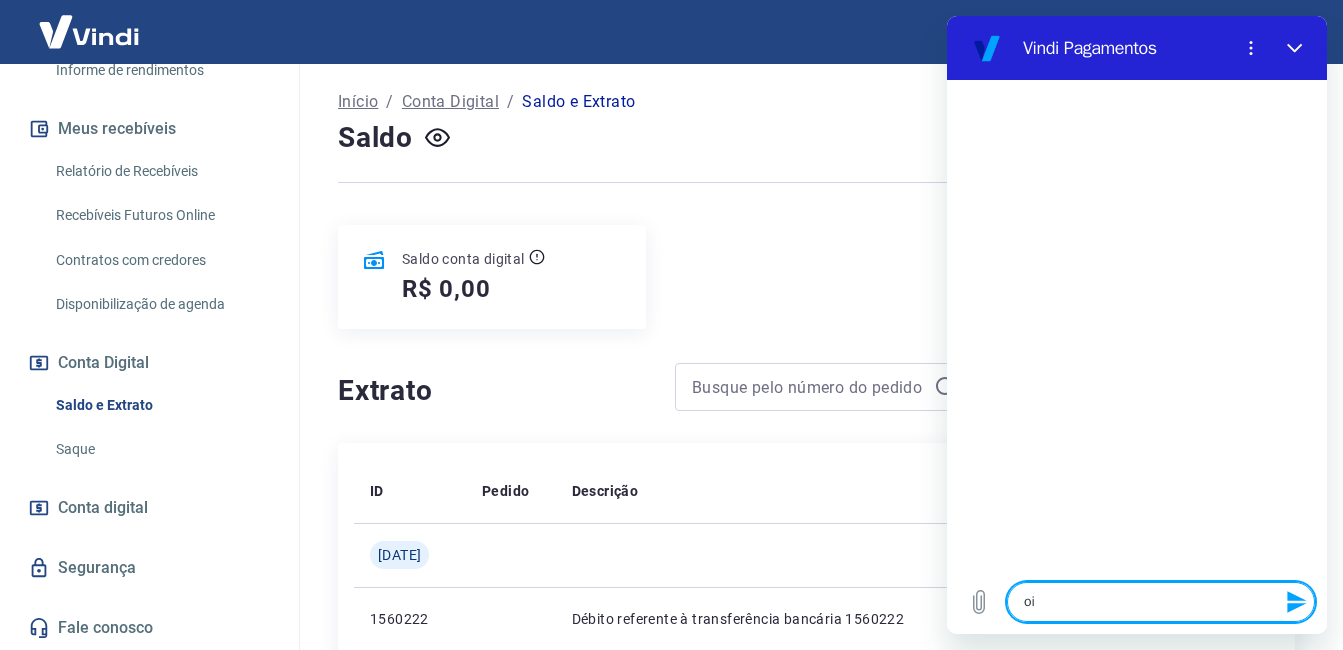 type 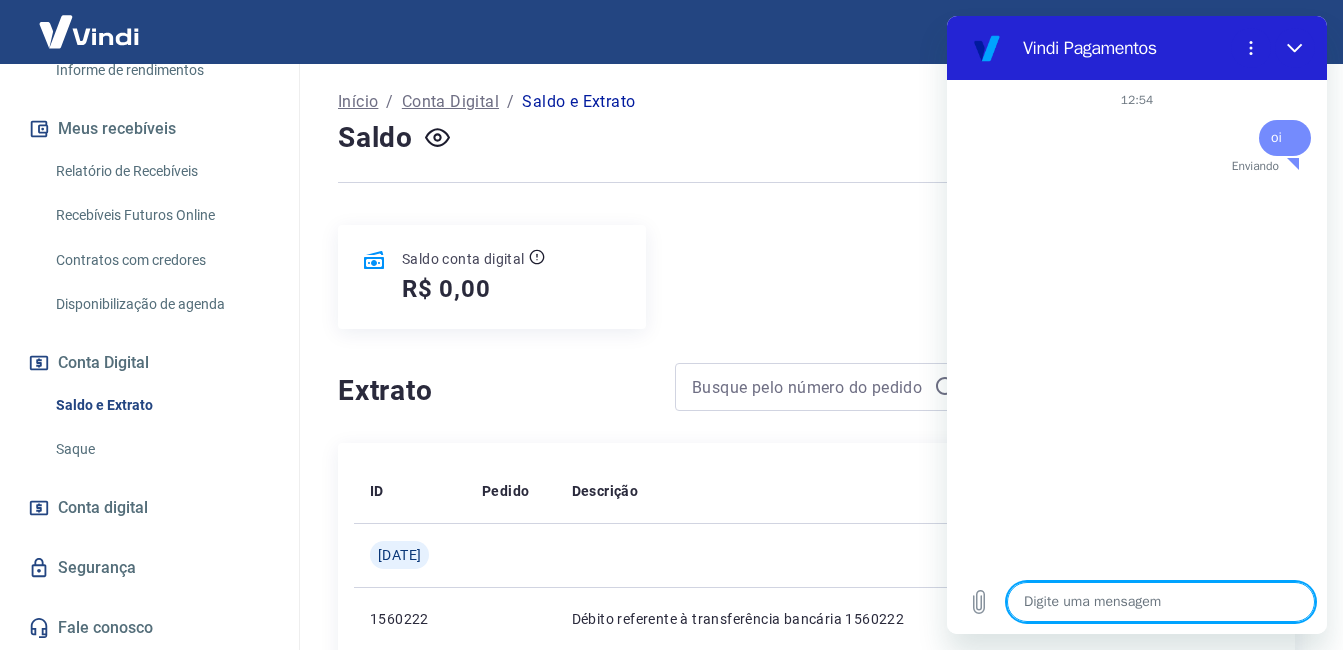 type on "x" 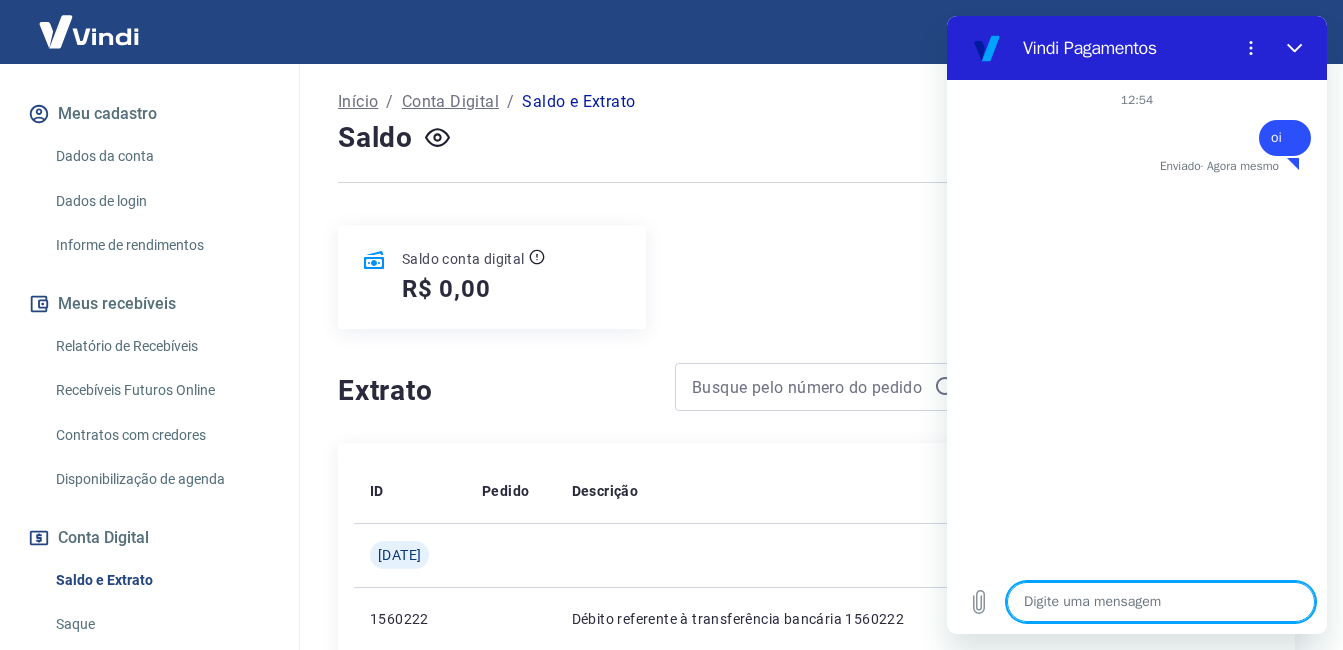 scroll, scrollTop: 215, scrollLeft: 0, axis: vertical 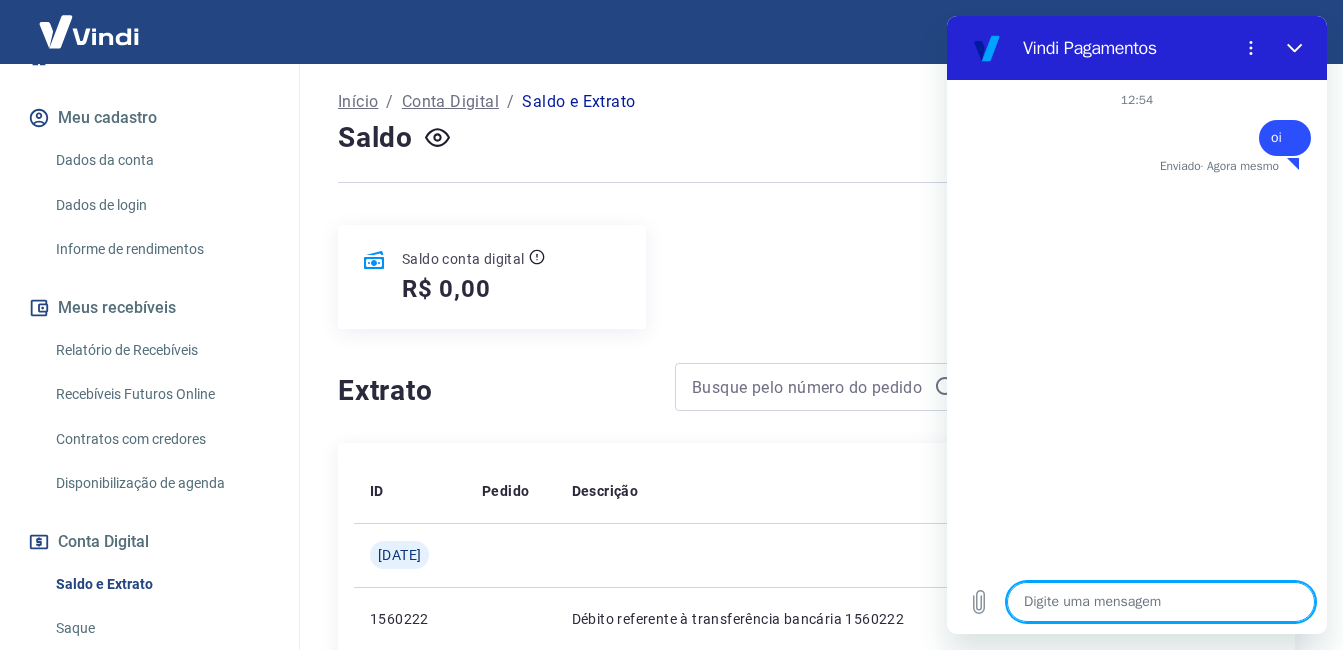 click on "Dados da conta" at bounding box center (161, 160) 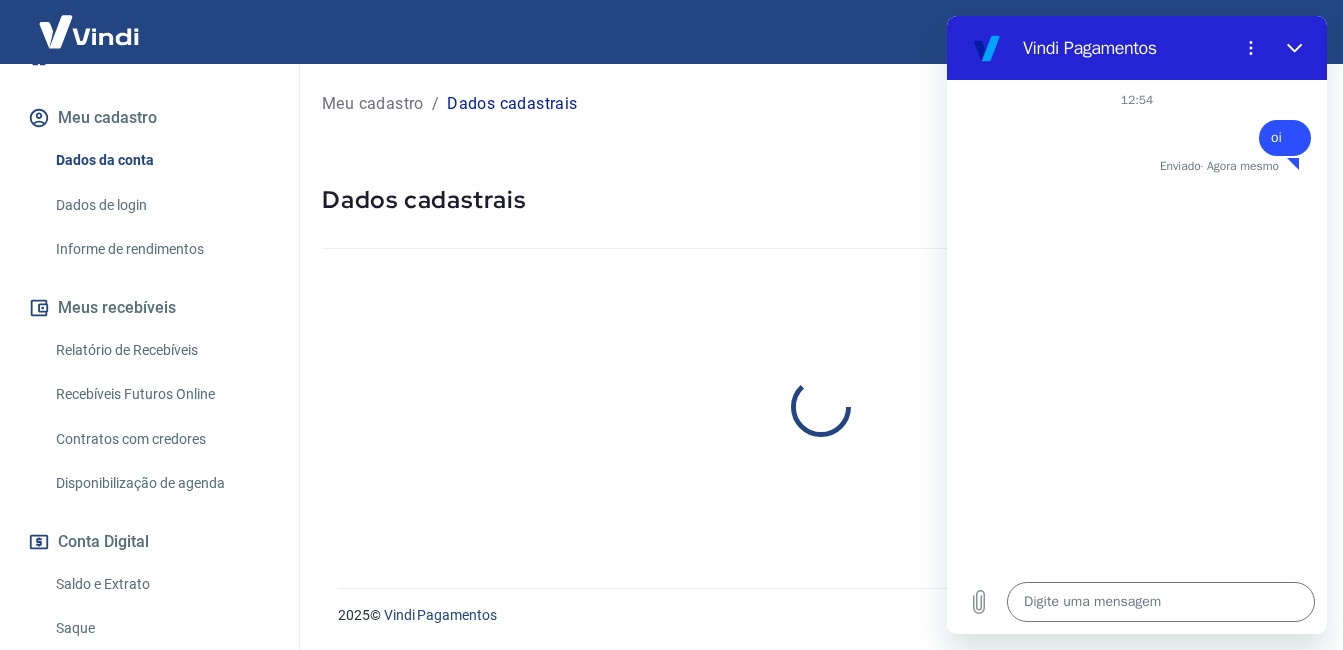 scroll, scrollTop: 0, scrollLeft: 0, axis: both 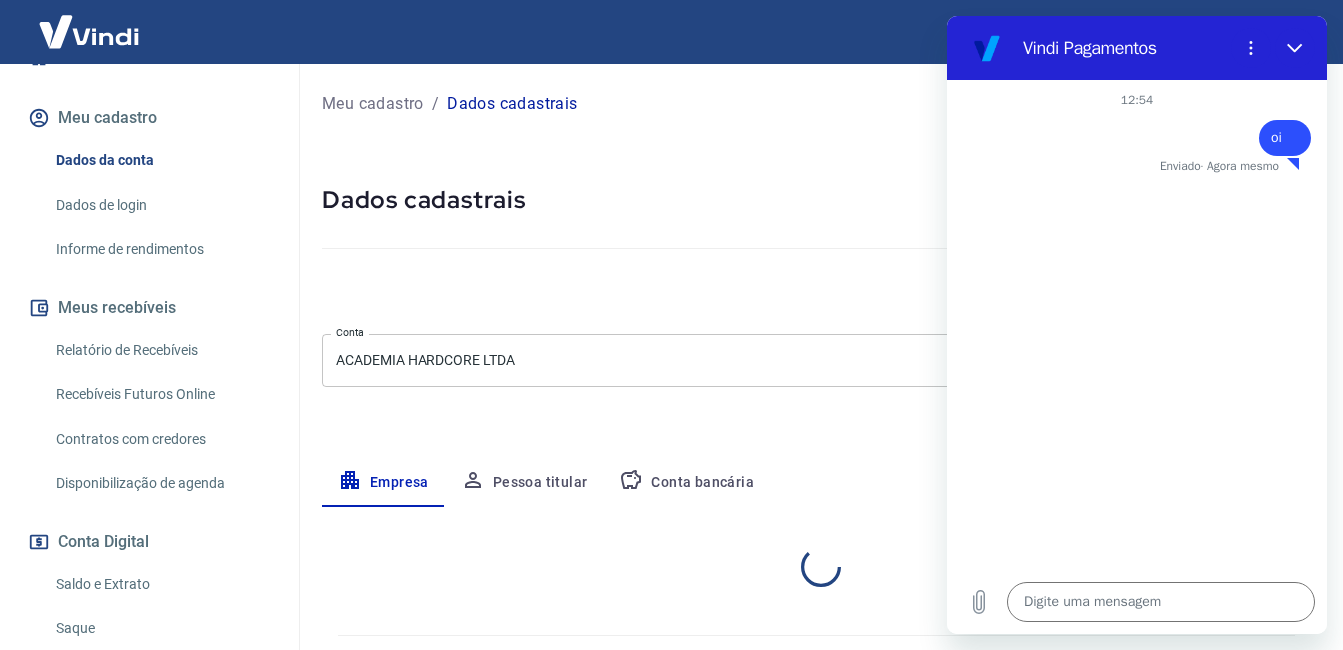 select on "SP" 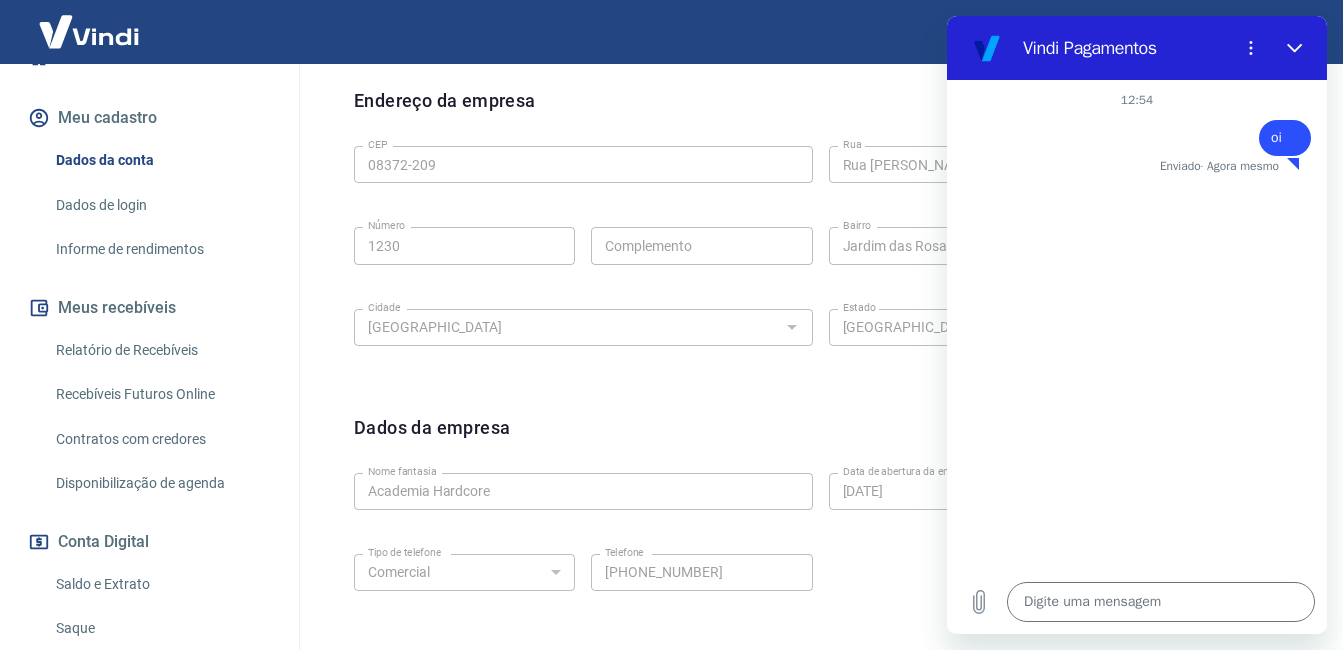 scroll, scrollTop: 792, scrollLeft: 0, axis: vertical 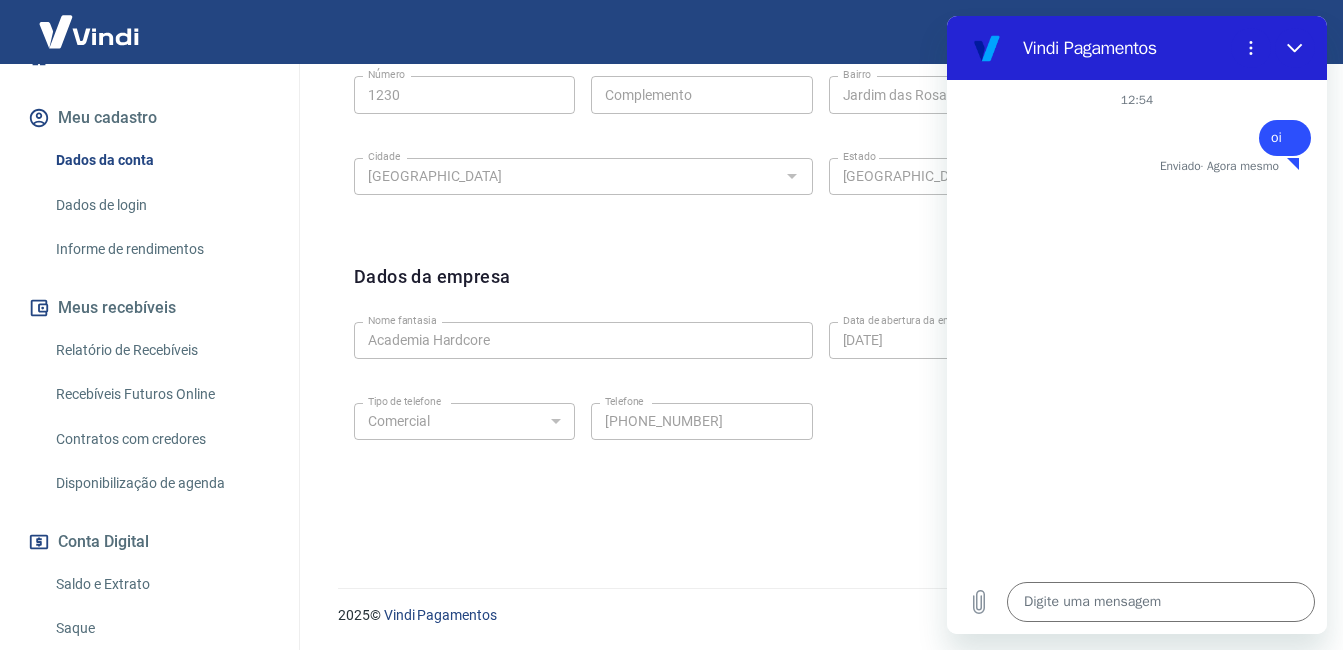 click on "Dados de login" at bounding box center (161, 205) 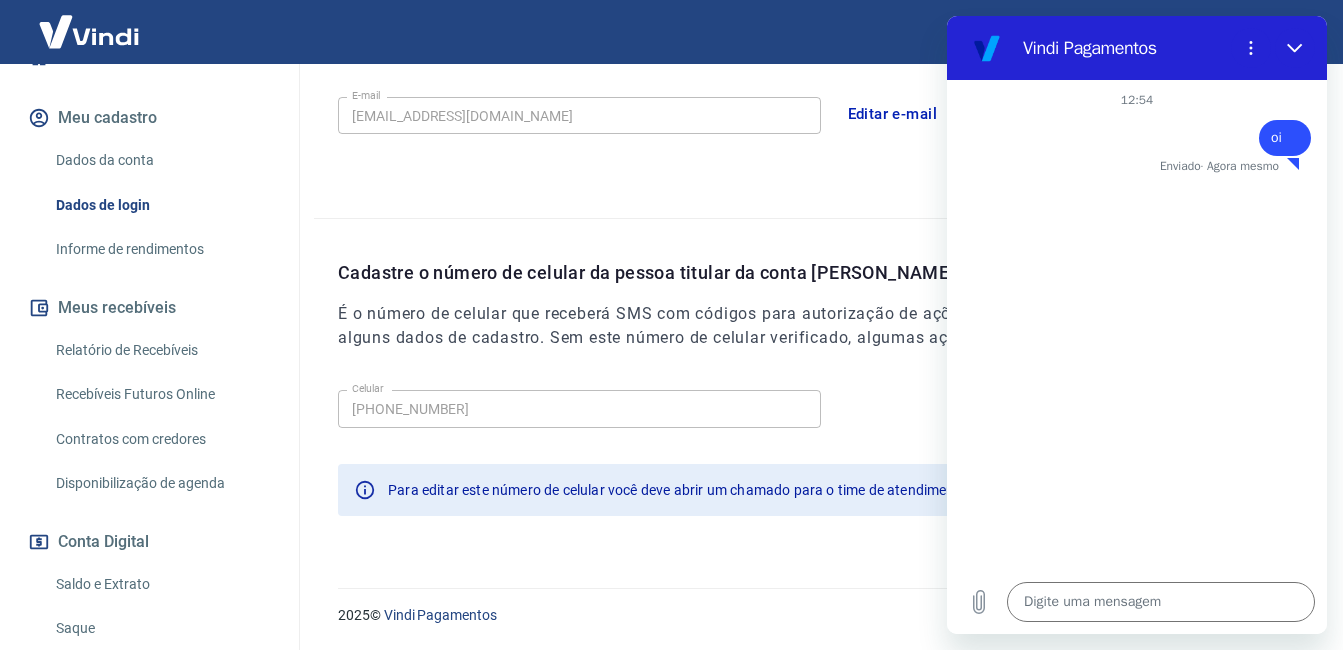 scroll, scrollTop: 615, scrollLeft: 0, axis: vertical 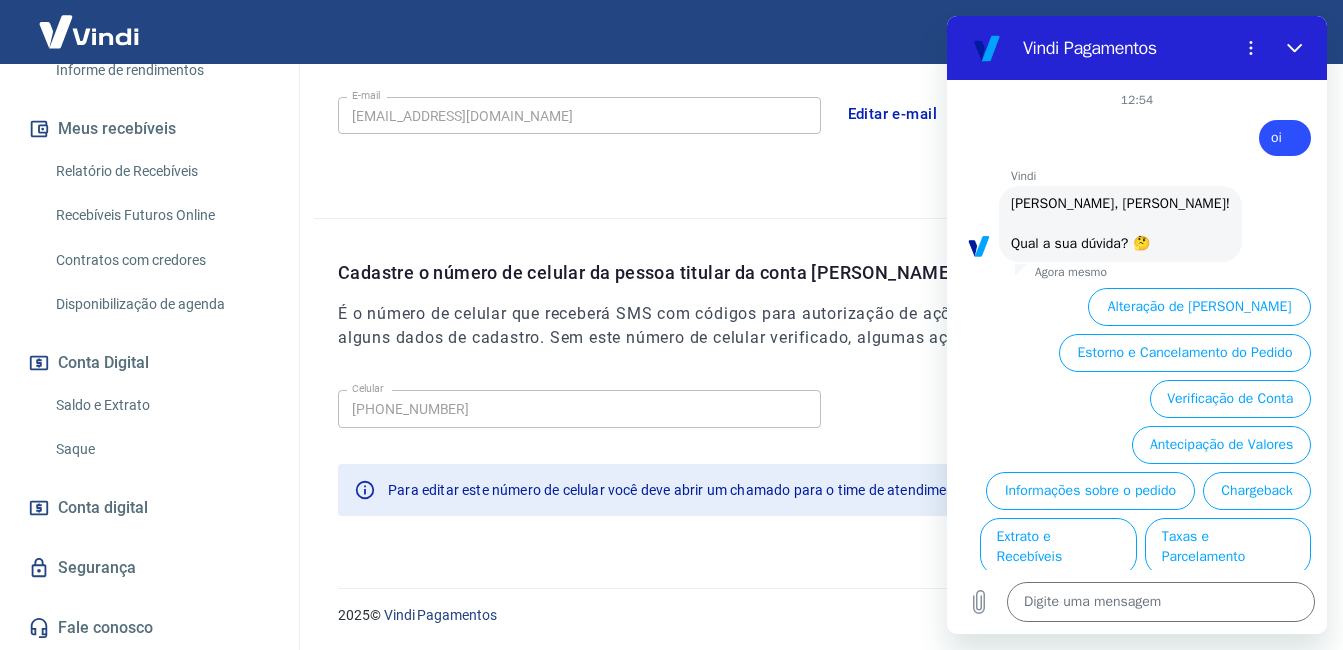 click on "Conta digital" at bounding box center (103, 508) 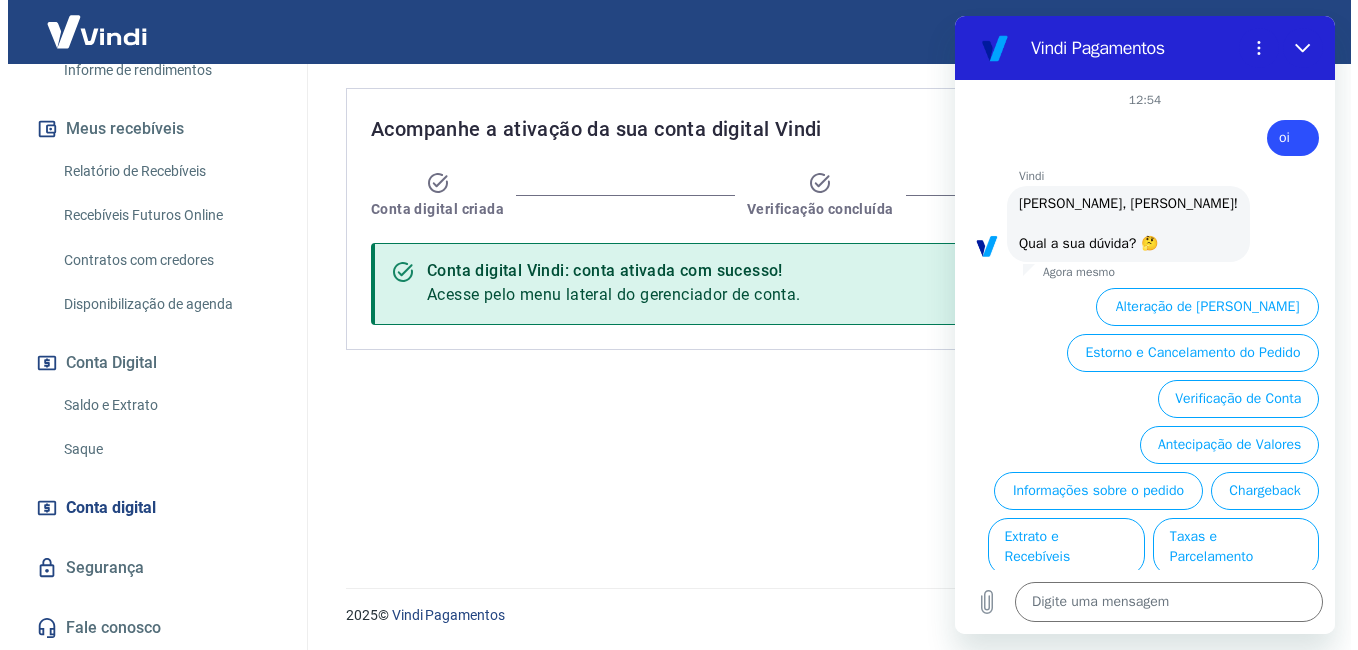 scroll, scrollTop: 0, scrollLeft: 0, axis: both 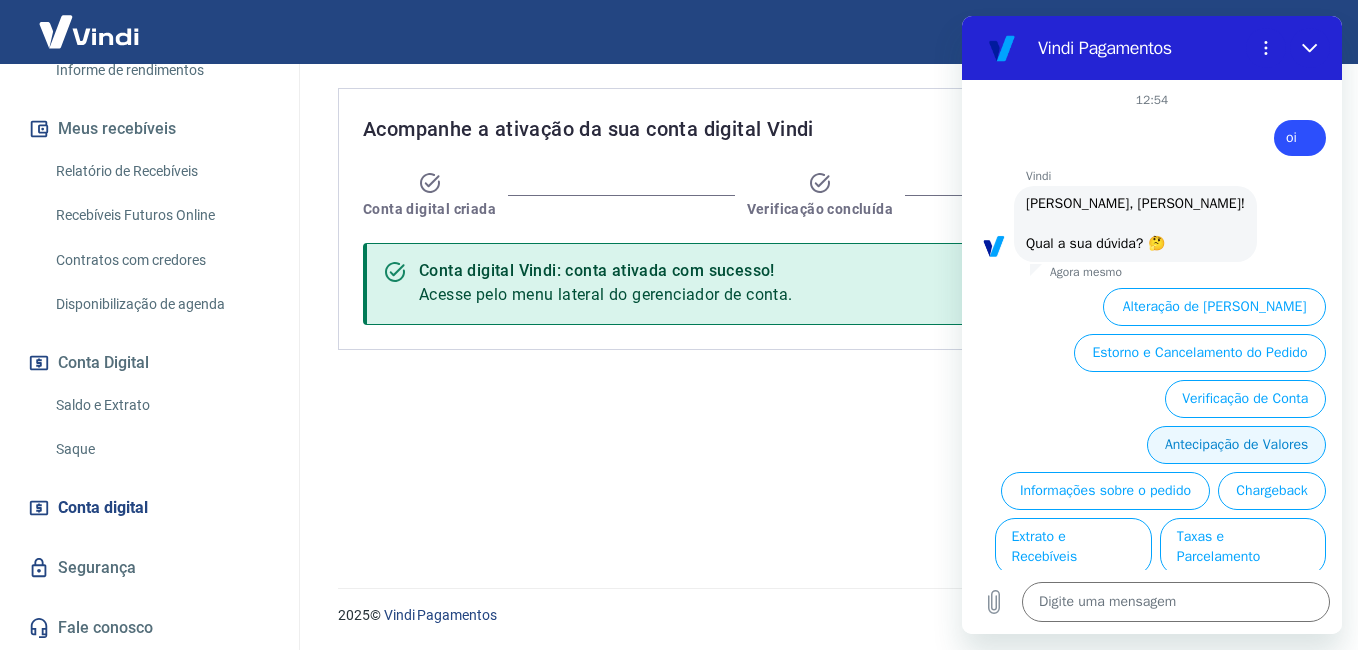 click on "Antecipação de Valores" at bounding box center (1236, 445) 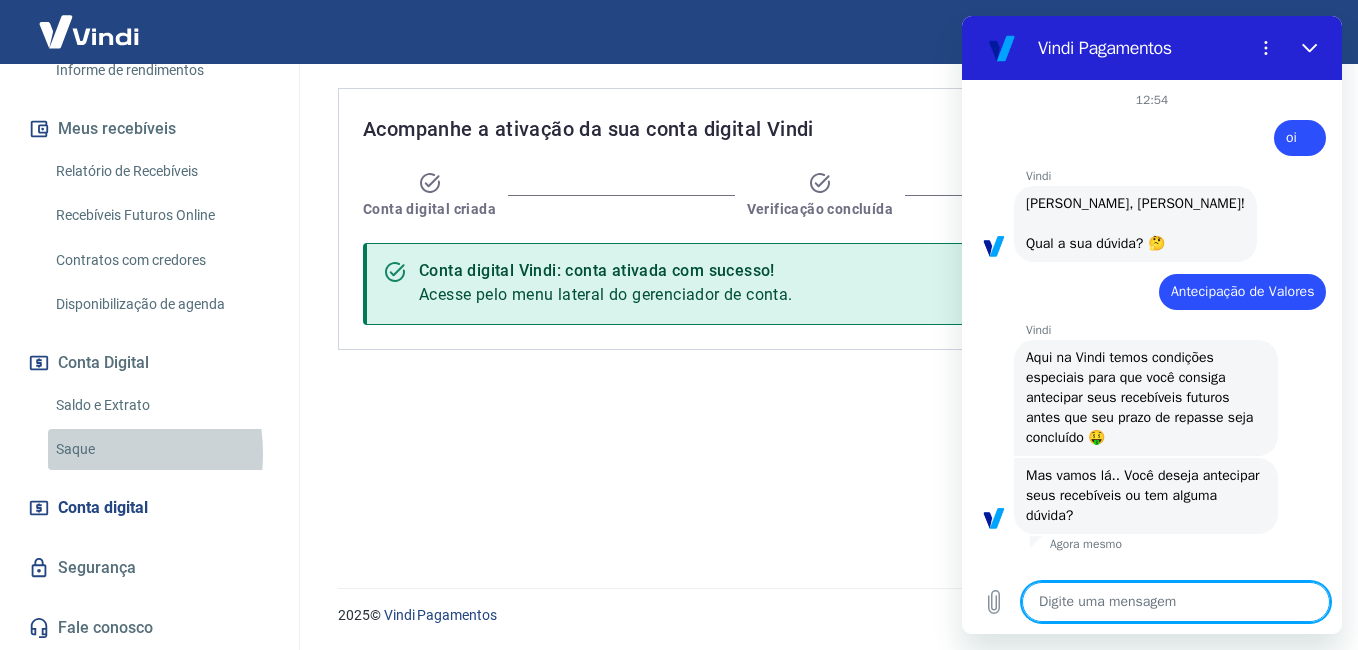drag, startPoint x: 73, startPoint y: 454, endPoint x: 86, endPoint y: 456, distance: 13.152946 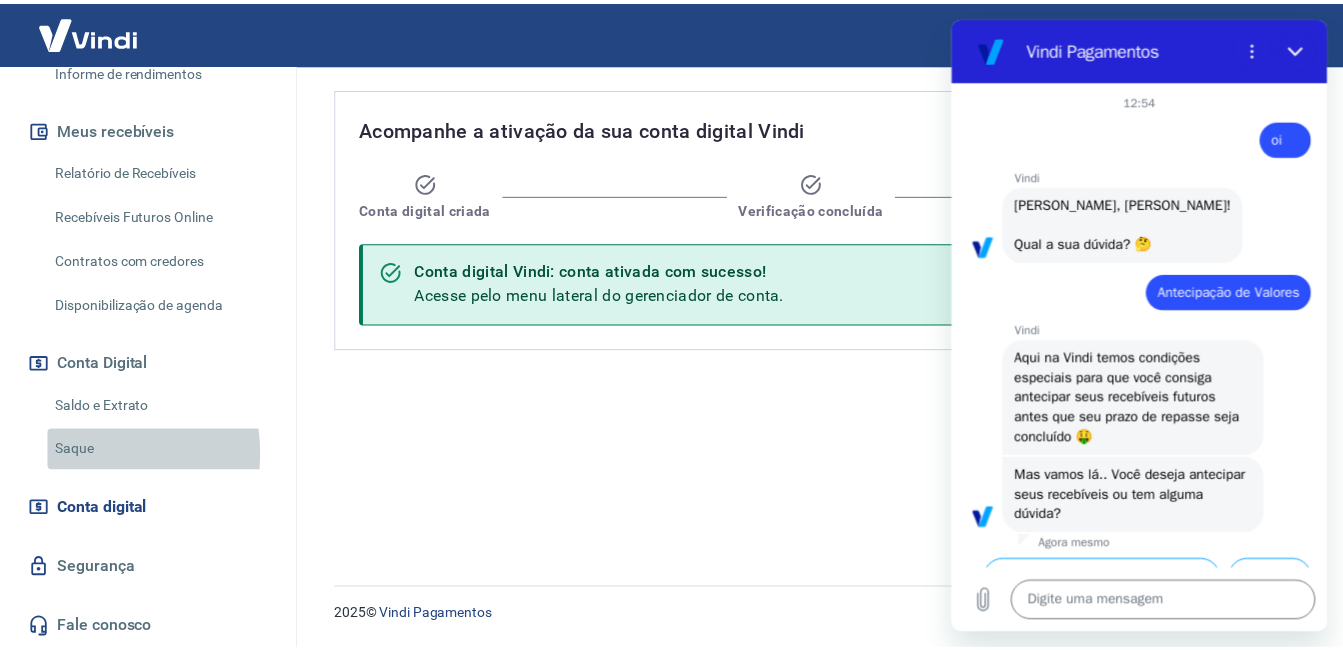 scroll, scrollTop: 79, scrollLeft: 0, axis: vertical 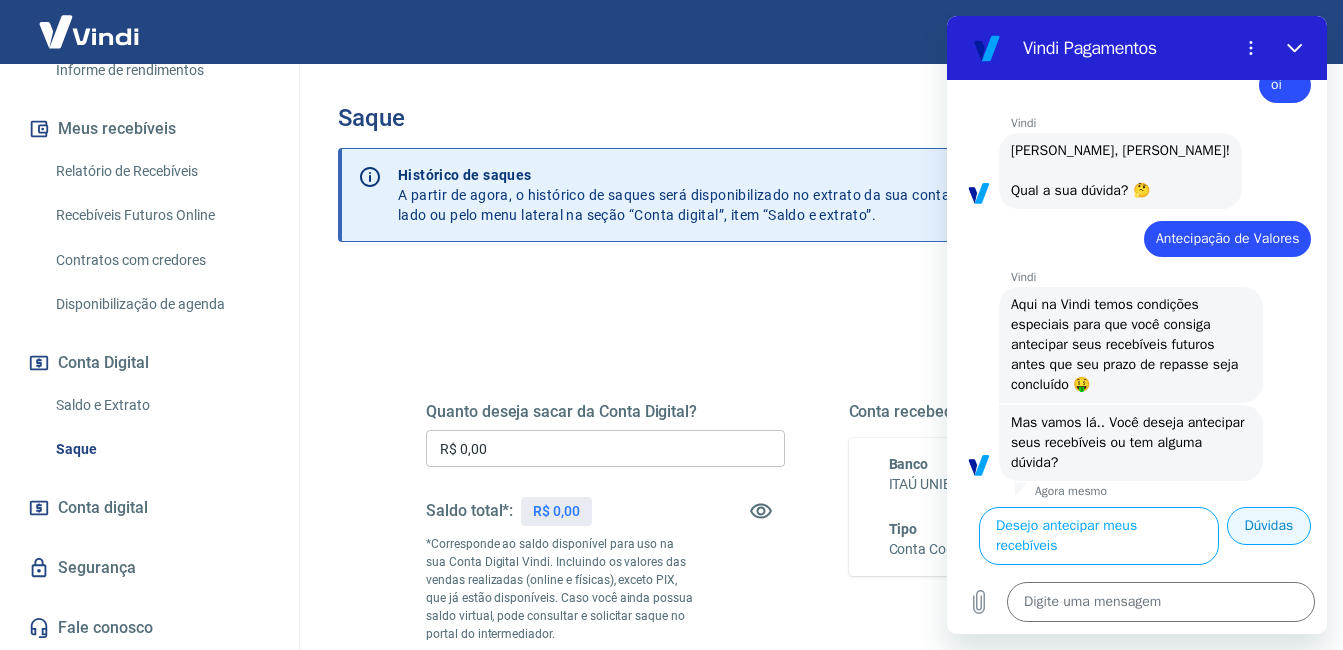 click on "Dúvidas" at bounding box center (1269, 526) 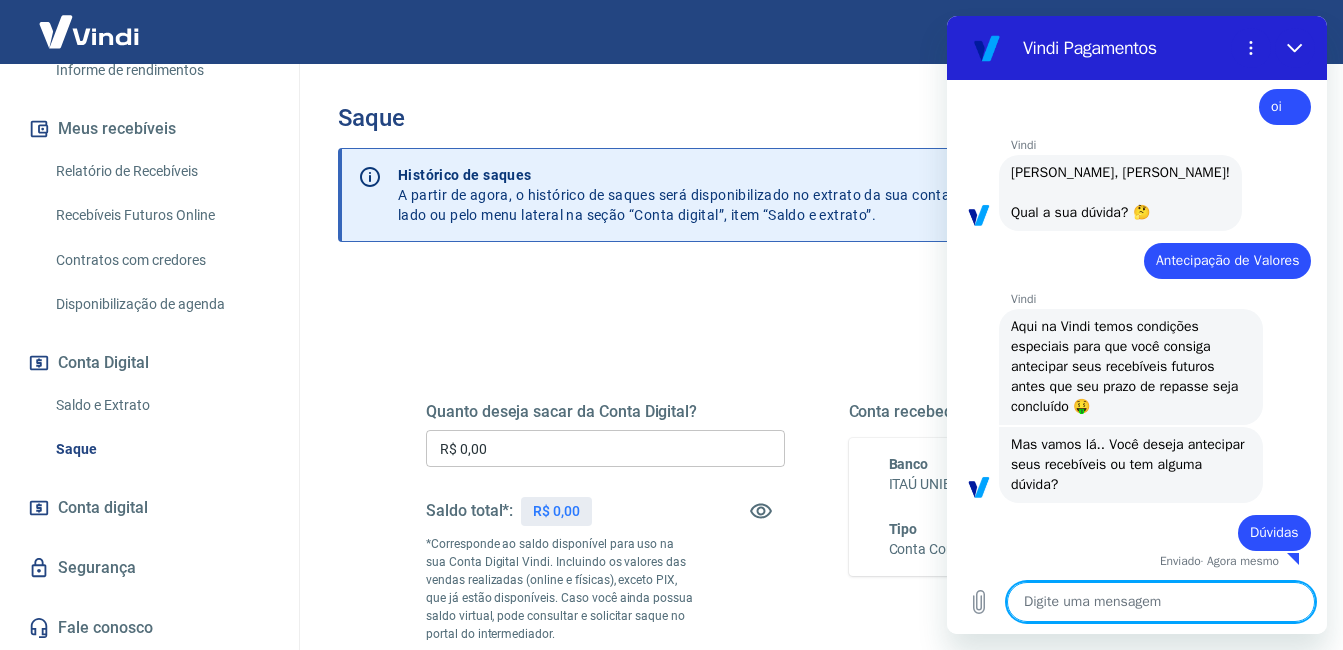 scroll, scrollTop: 35, scrollLeft: 0, axis: vertical 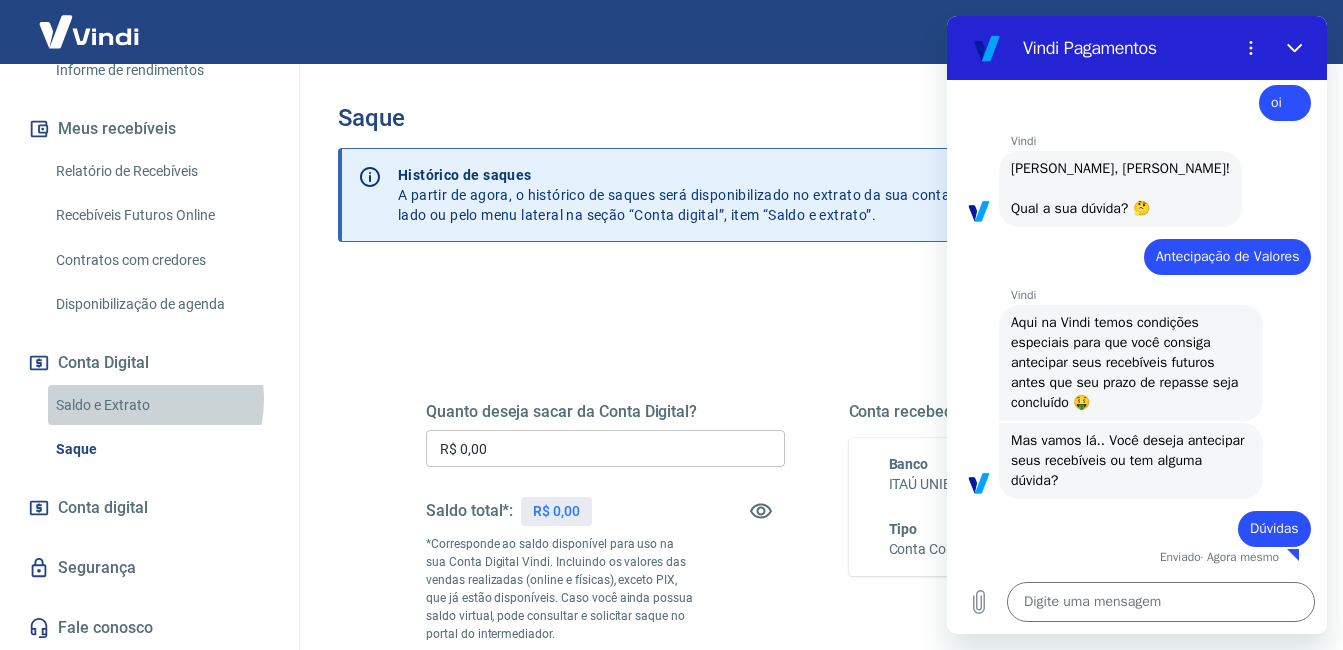 click on "Saldo e Extrato" at bounding box center [161, 405] 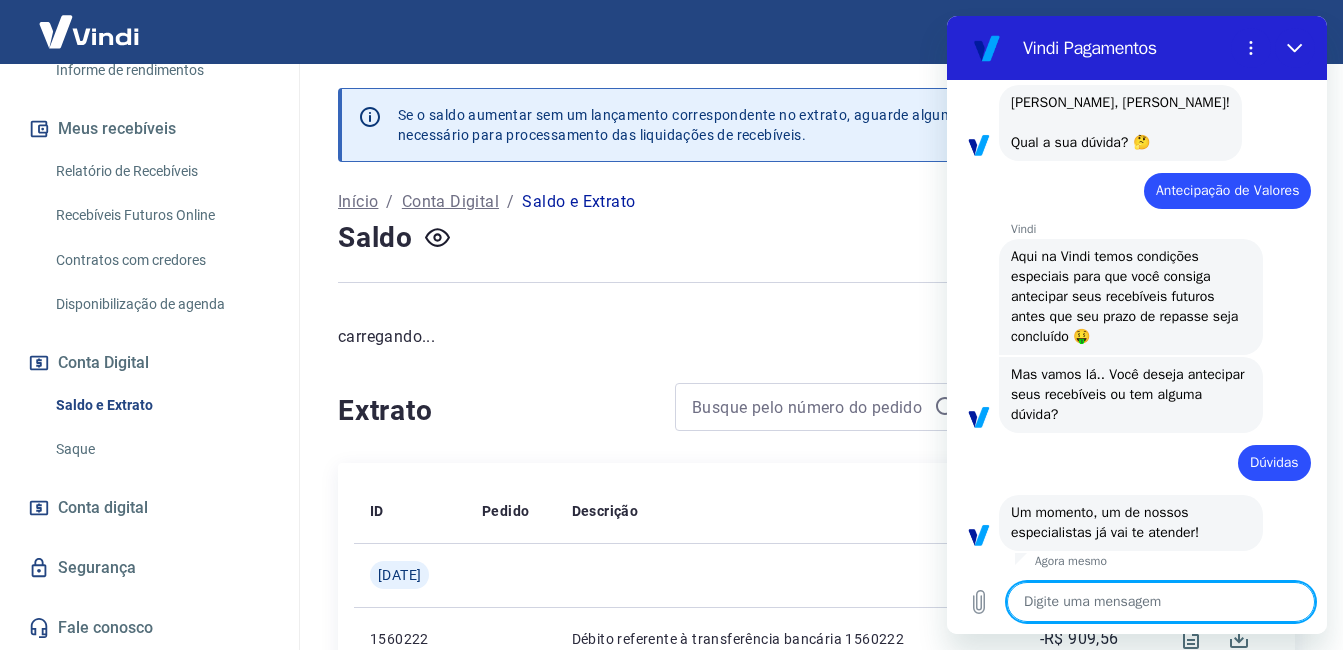 scroll, scrollTop: 105, scrollLeft: 0, axis: vertical 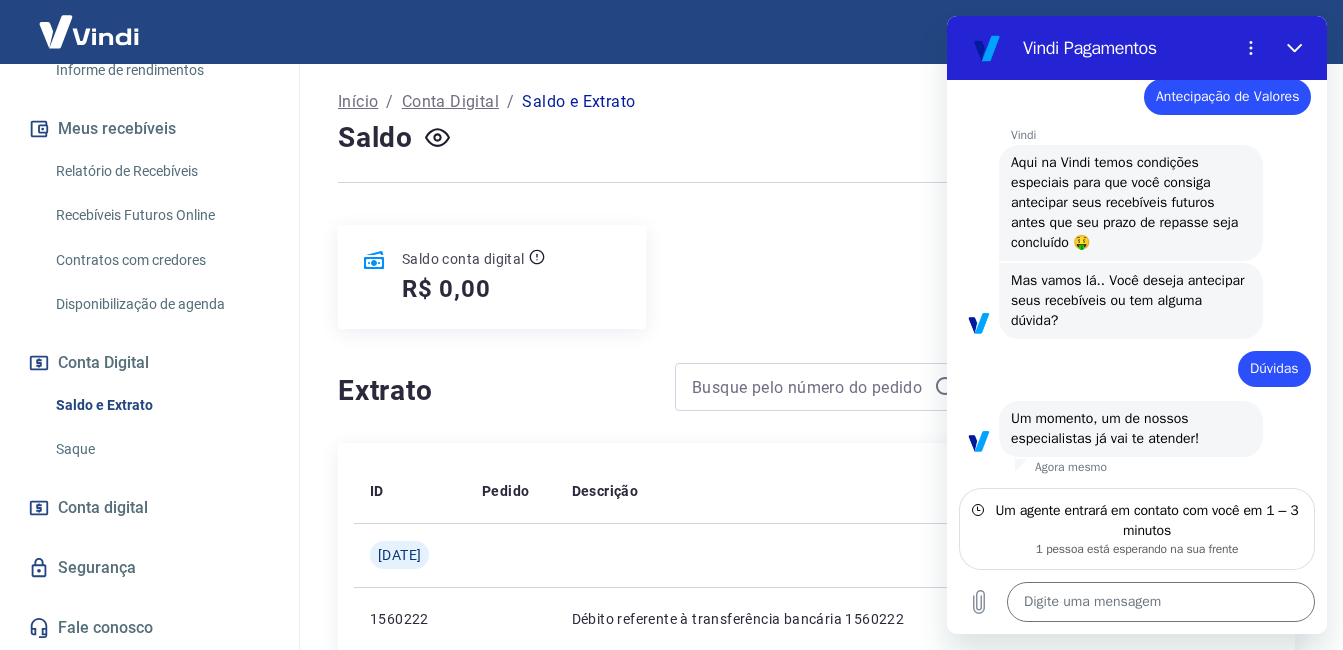 click on "Recebíveis Futuros Online" at bounding box center [161, 215] 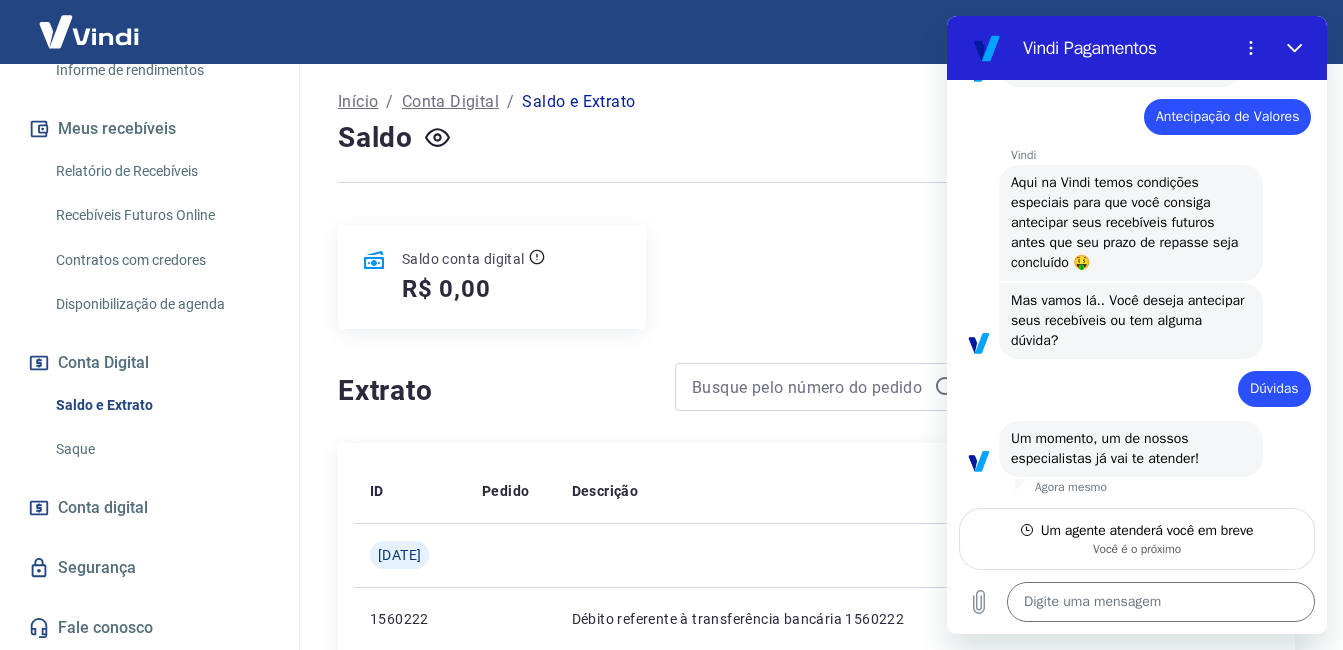 scroll, scrollTop: 175, scrollLeft: 0, axis: vertical 